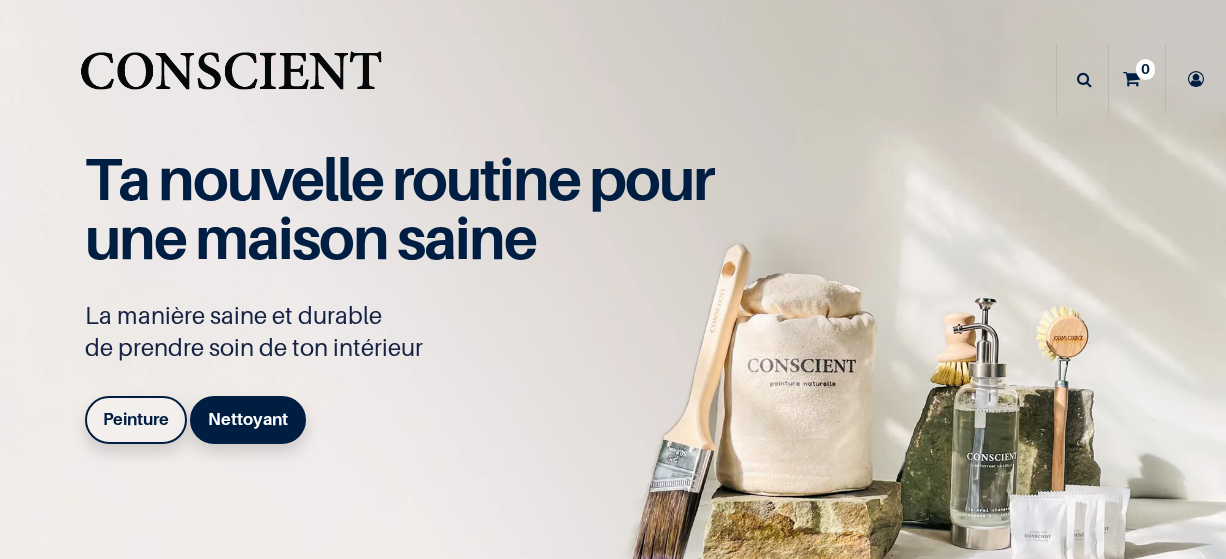 scroll, scrollTop: 0, scrollLeft: 0, axis: both 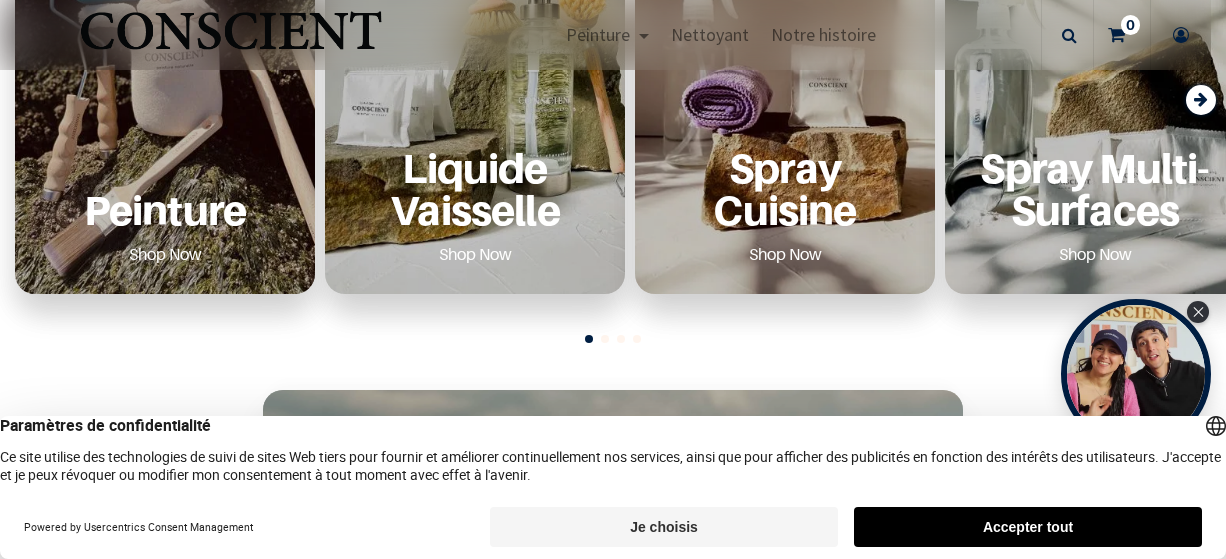 click on "Peinture
Shop Now" at bounding box center [165, 99] 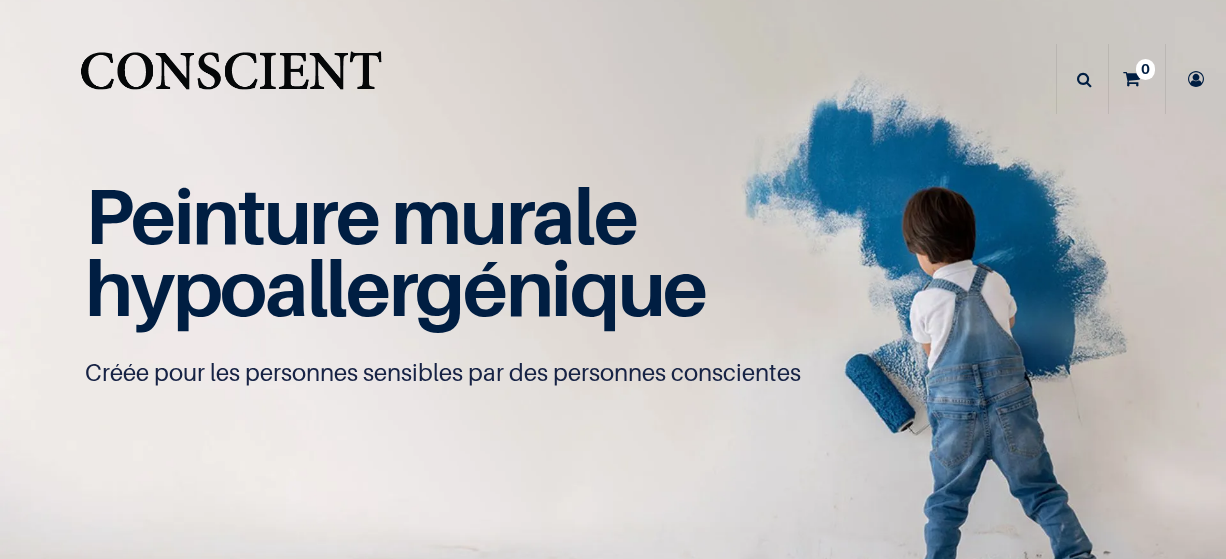 scroll, scrollTop: 0, scrollLeft: 0, axis: both 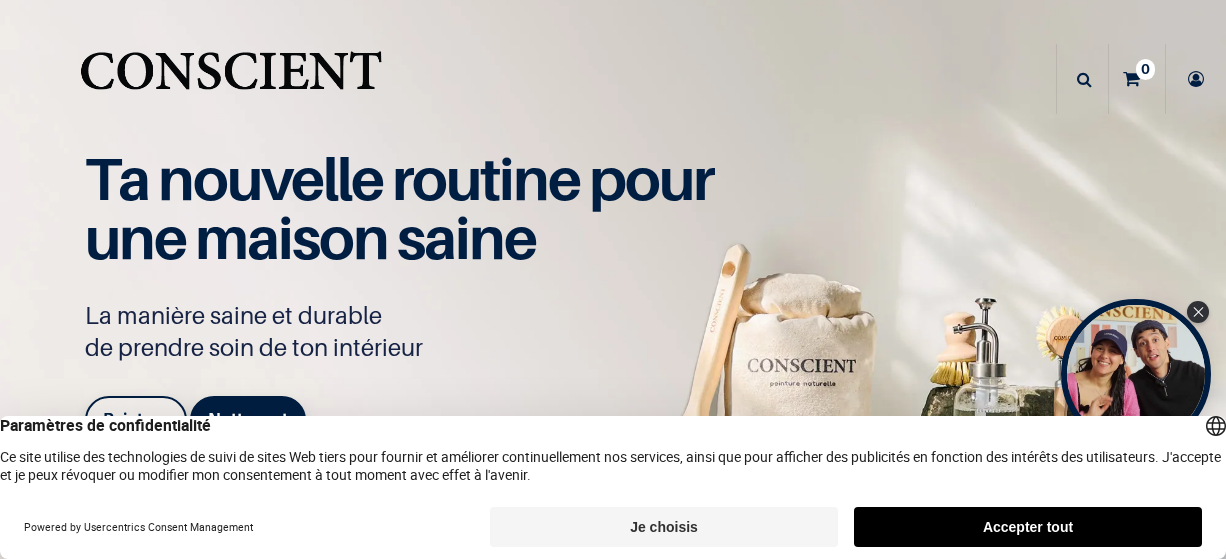 click on "Paramètres de confidentialité" at bounding box center (613, 426) 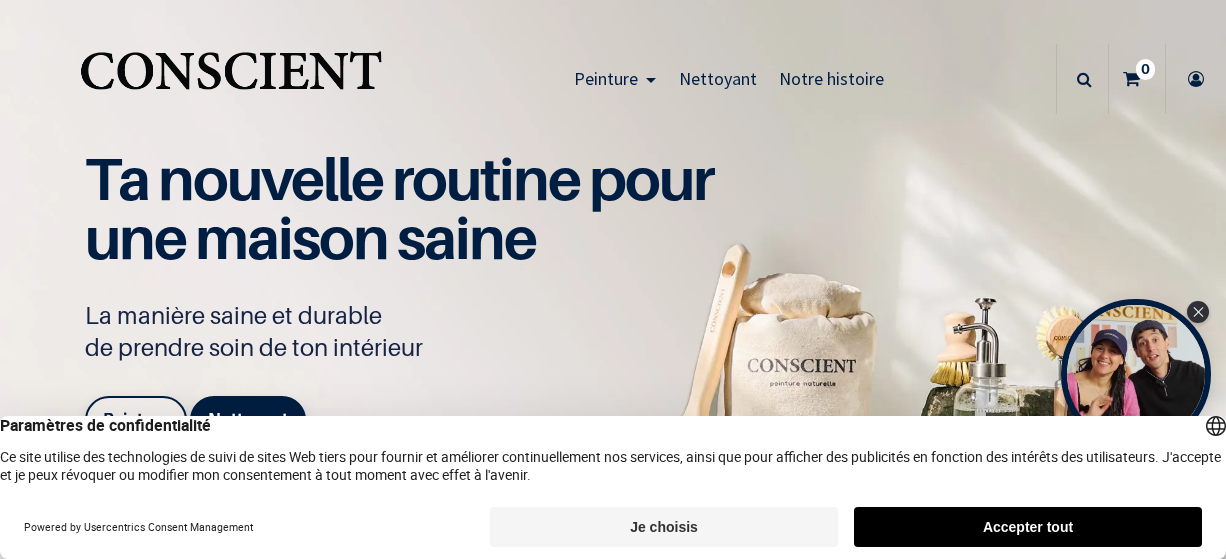 click on "Je choisis" at bounding box center (664, 527) 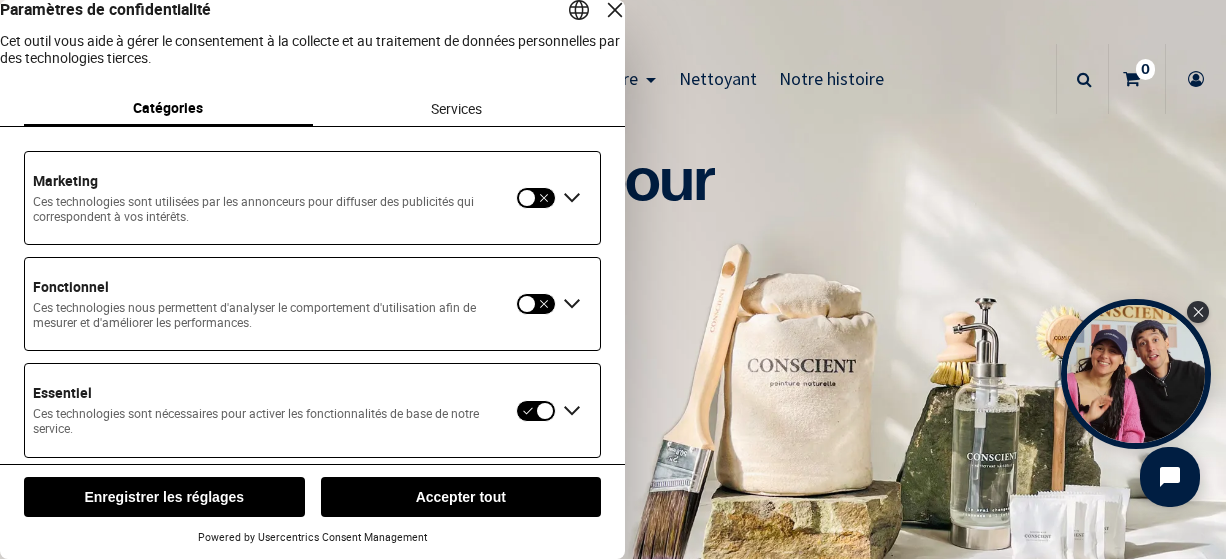 click on "Enregistrer les réglages" at bounding box center (164, 497) 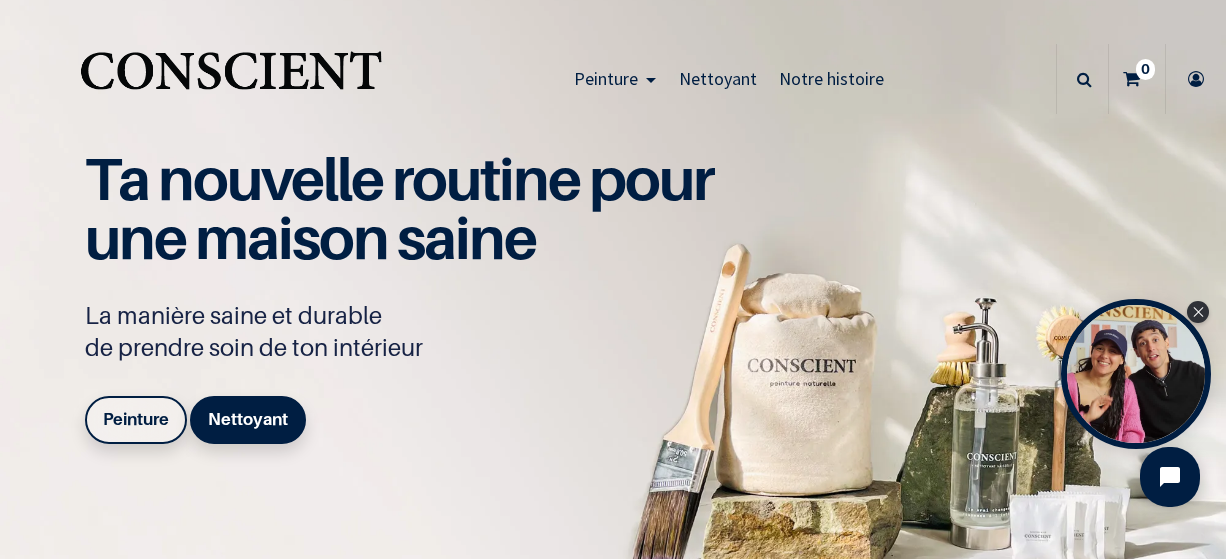 click on "Peinture" at bounding box center (136, 419) 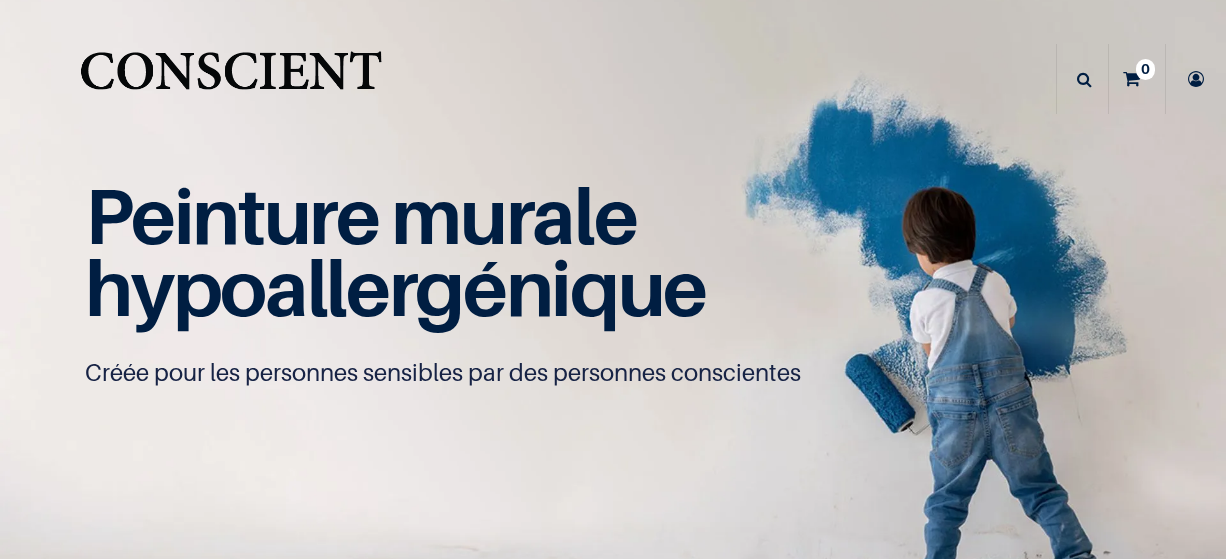 scroll, scrollTop: 0, scrollLeft: 0, axis: both 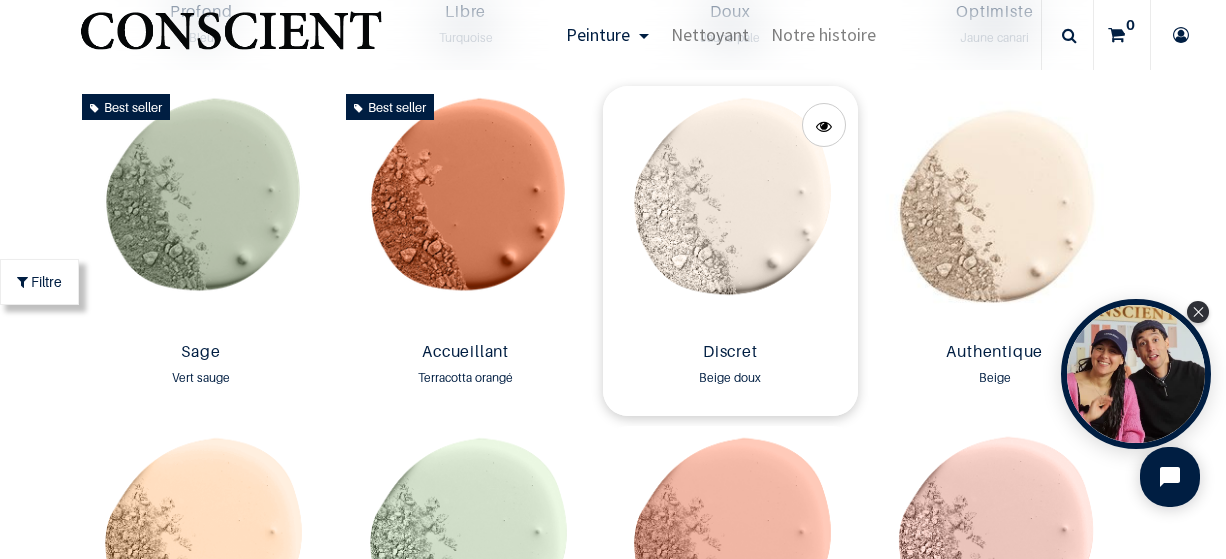 click at bounding box center [730, 210] 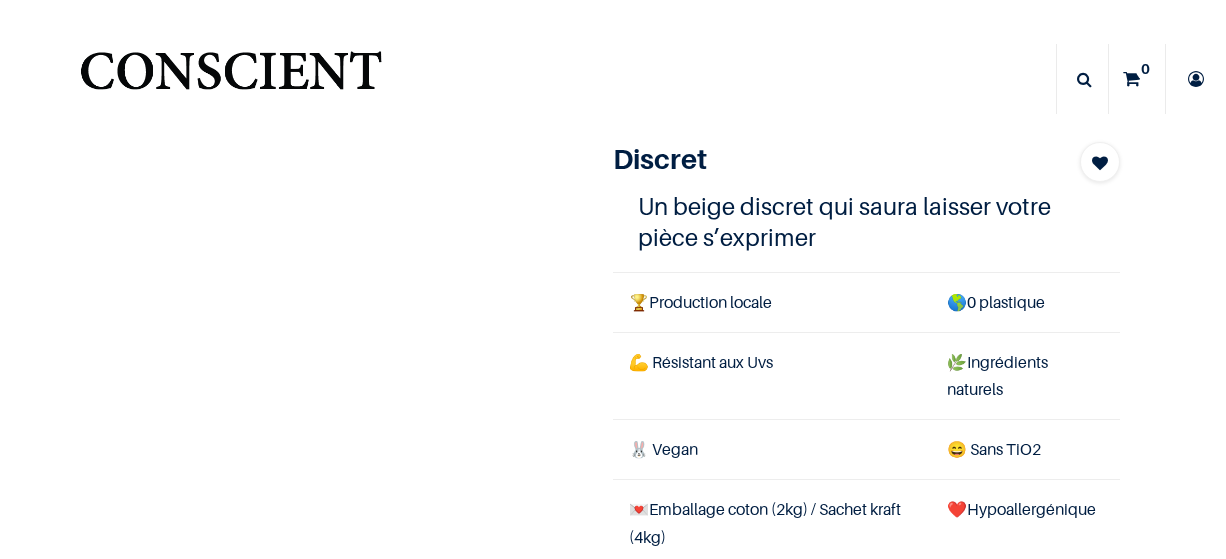 scroll, scrollTop: 0, scrollLeft: 0, axis: both 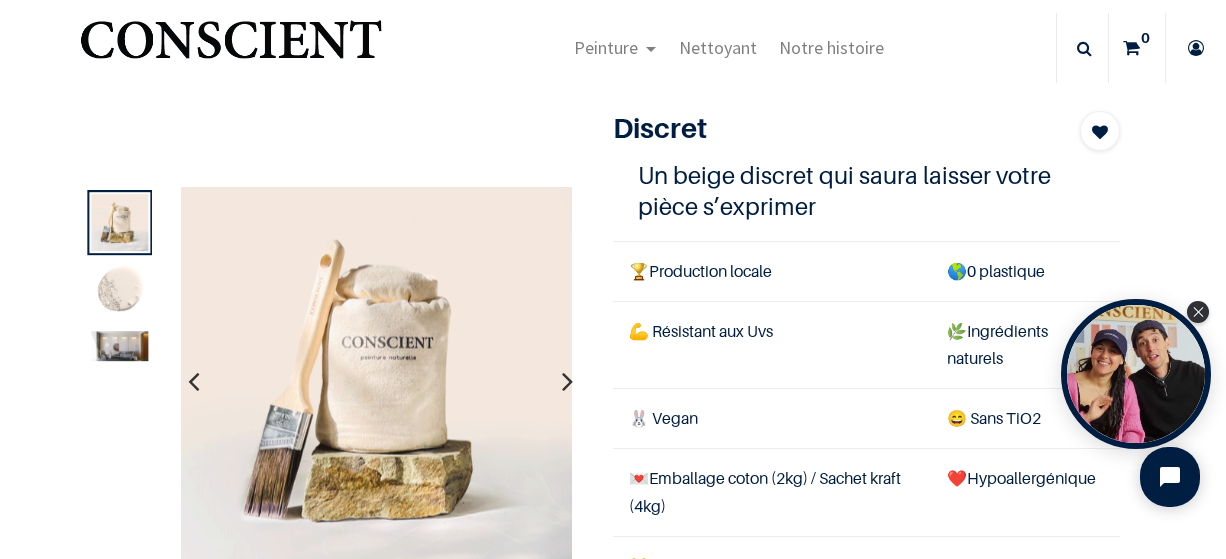click at bounding box center [567, 382] 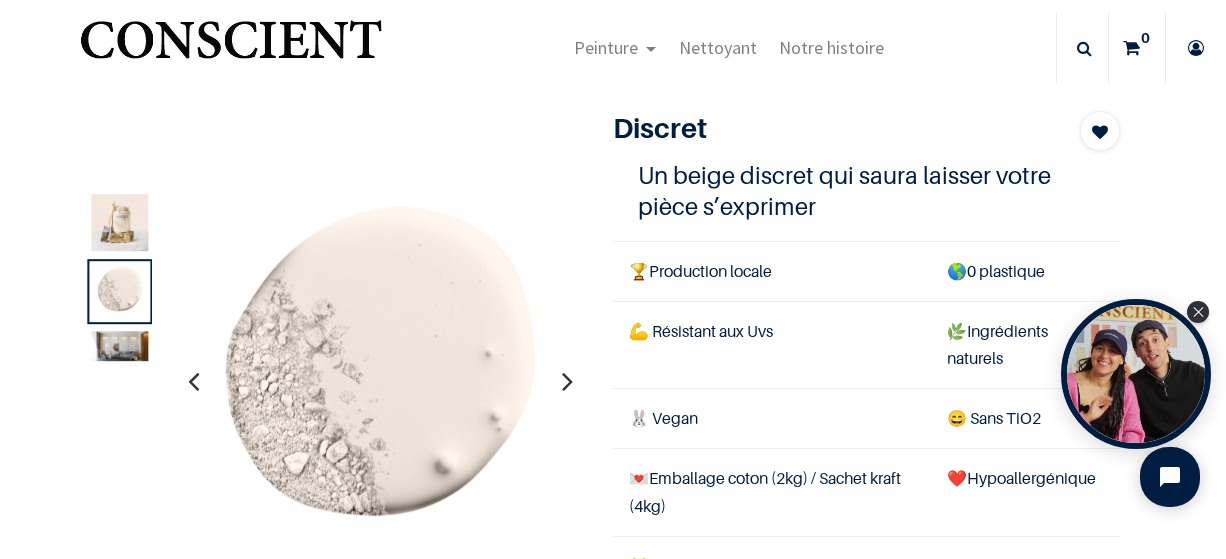 click at bounding box center (567, 382) 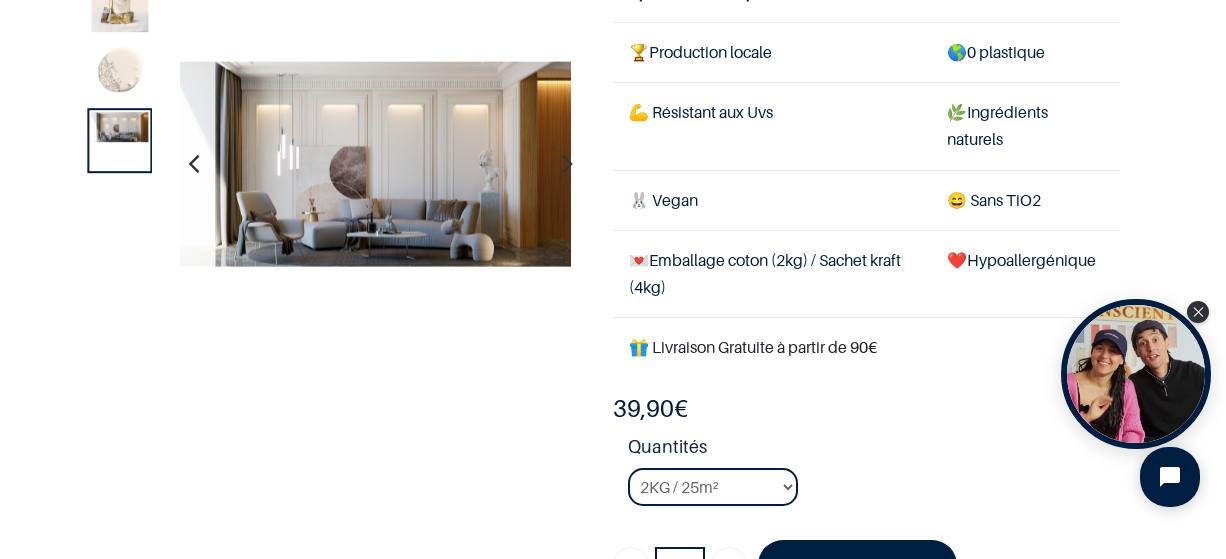 scroll, scrollTop: 143, scrollLeft: 0, axis: vertical 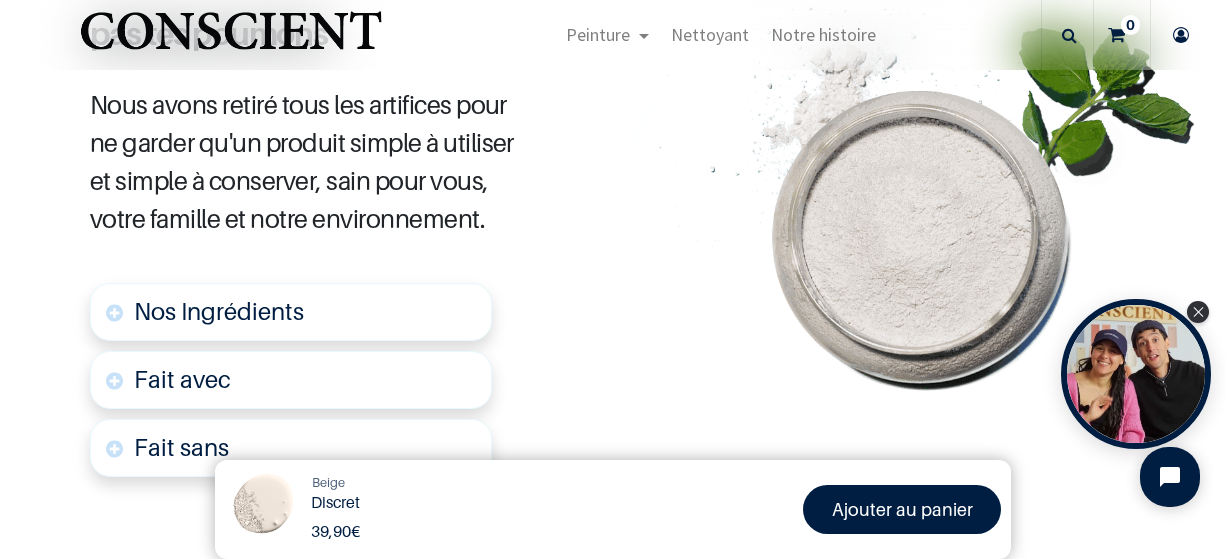 click on "Nos Ingrédients" at bounding box center [219, 311] 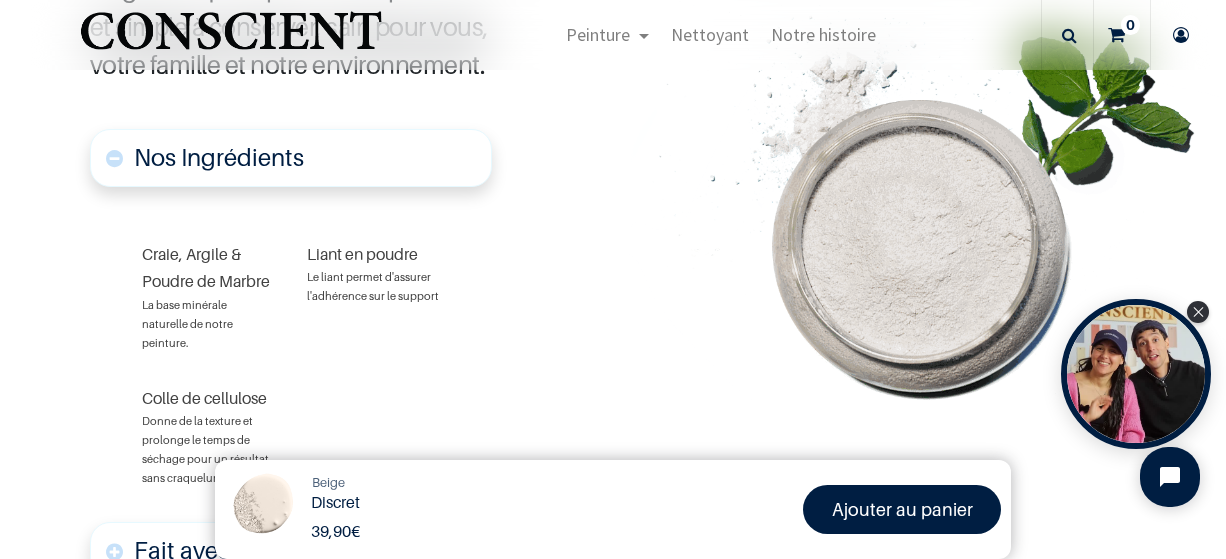 scroll, scrollTop: 1256, scrollLeft: 0, axis: vertical 